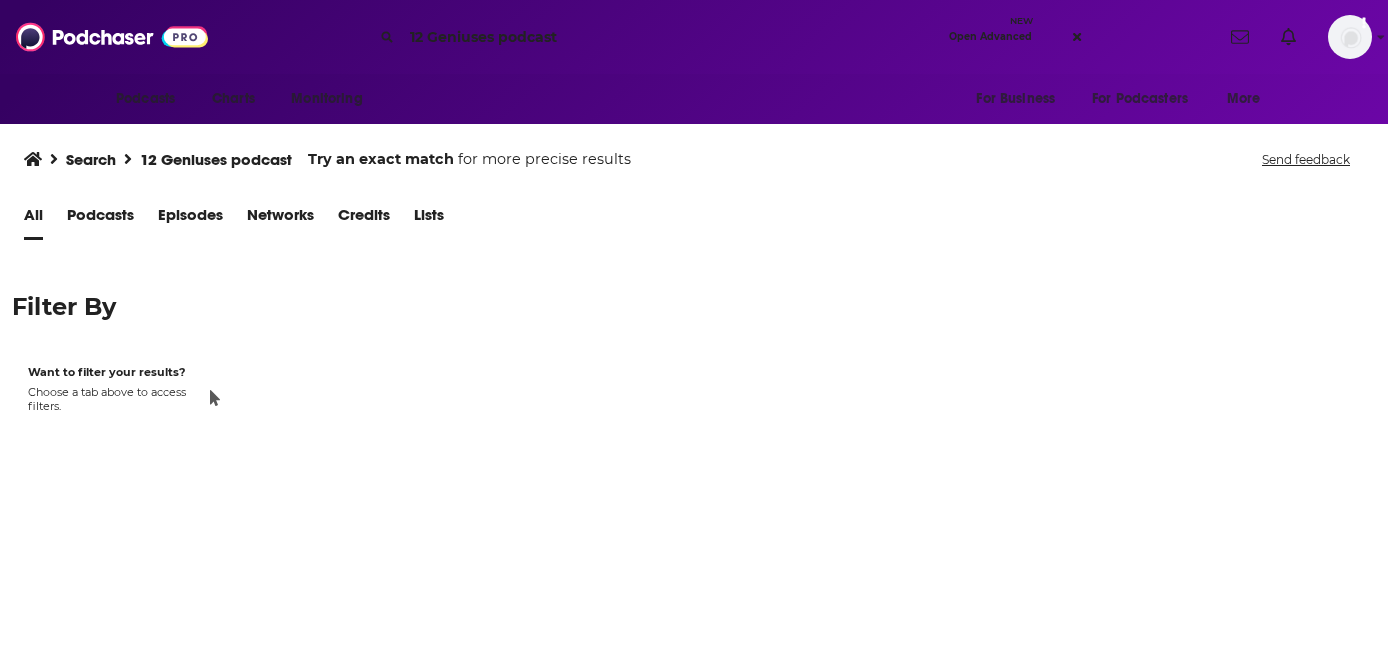 scroll, scrollTop: 0, scrollLeft: 0, axis: both 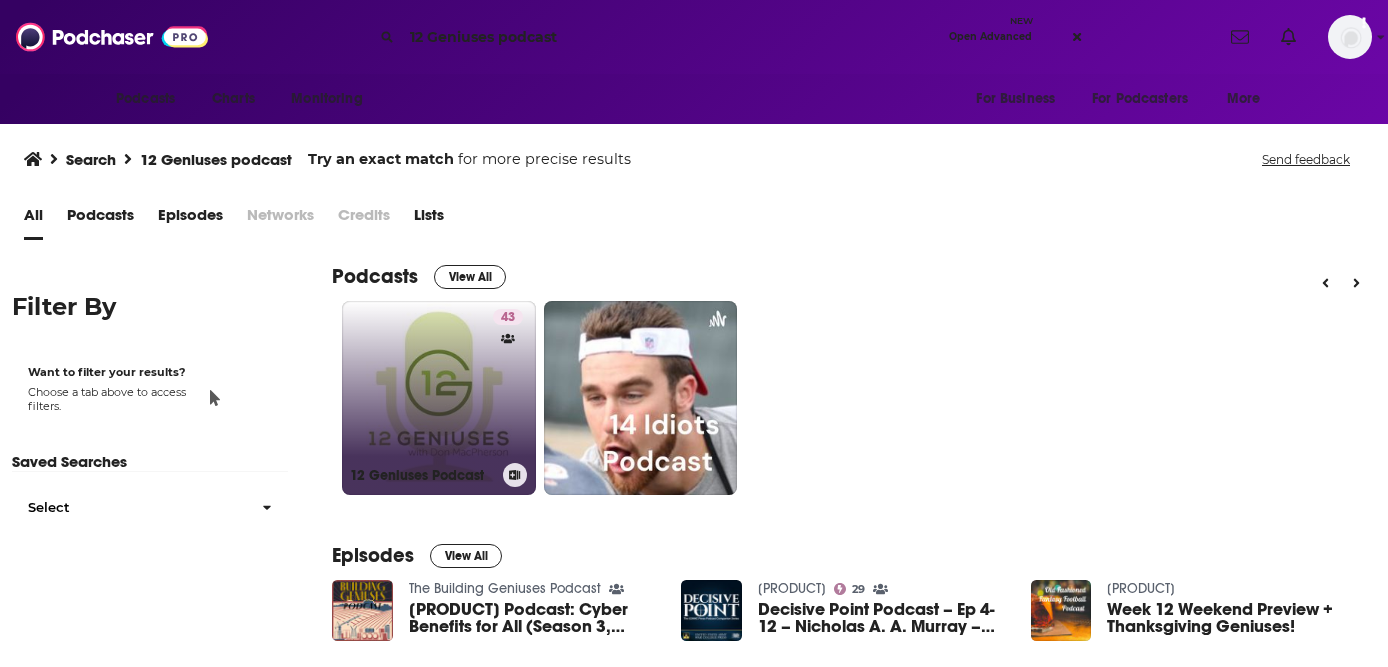click on "43 12 Geniuses Podcast" at bounding box center (439, 398) 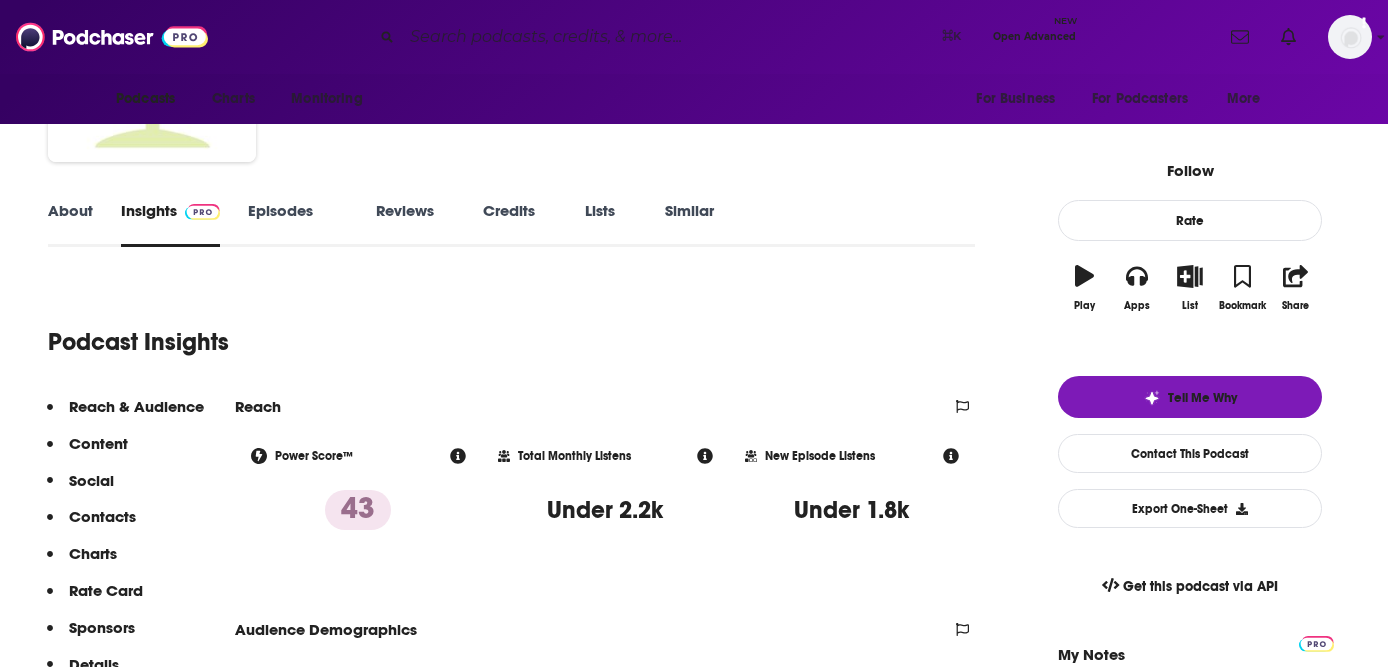 scroll, scrollTop: 183, scrollLeft: 0, axis: vertical 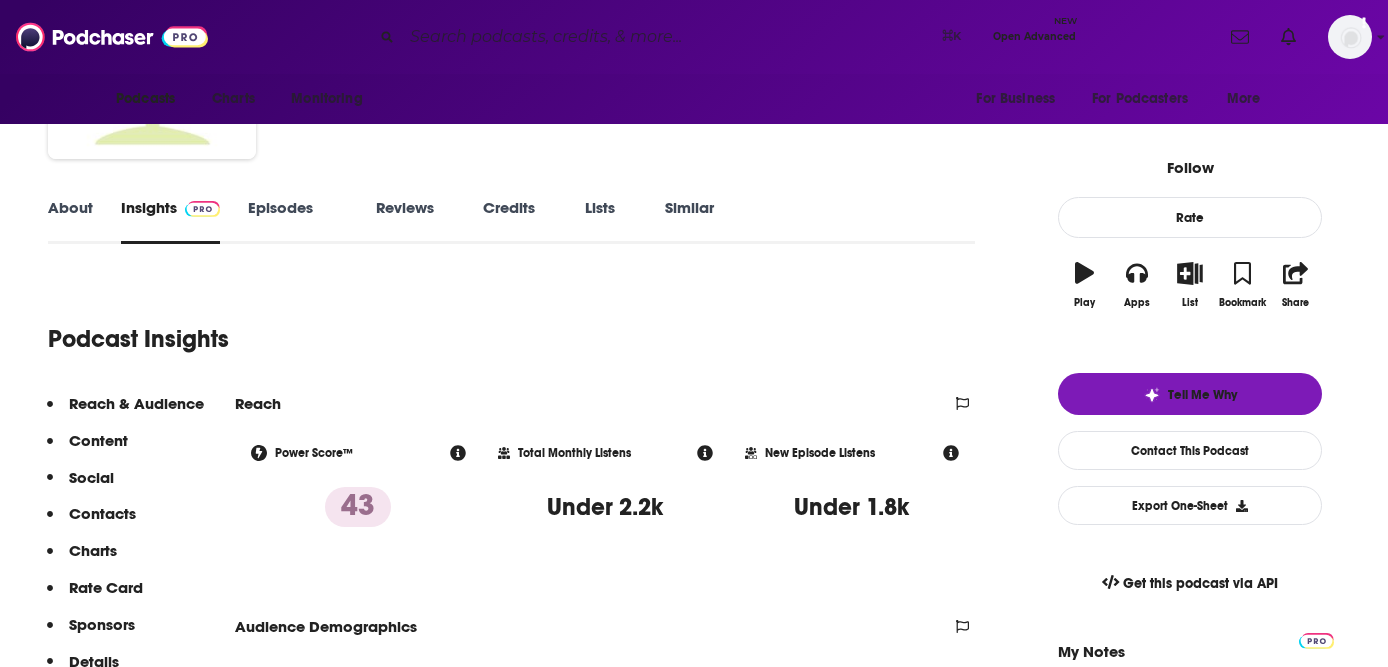 click on "About" at bounding box center (70, 221) 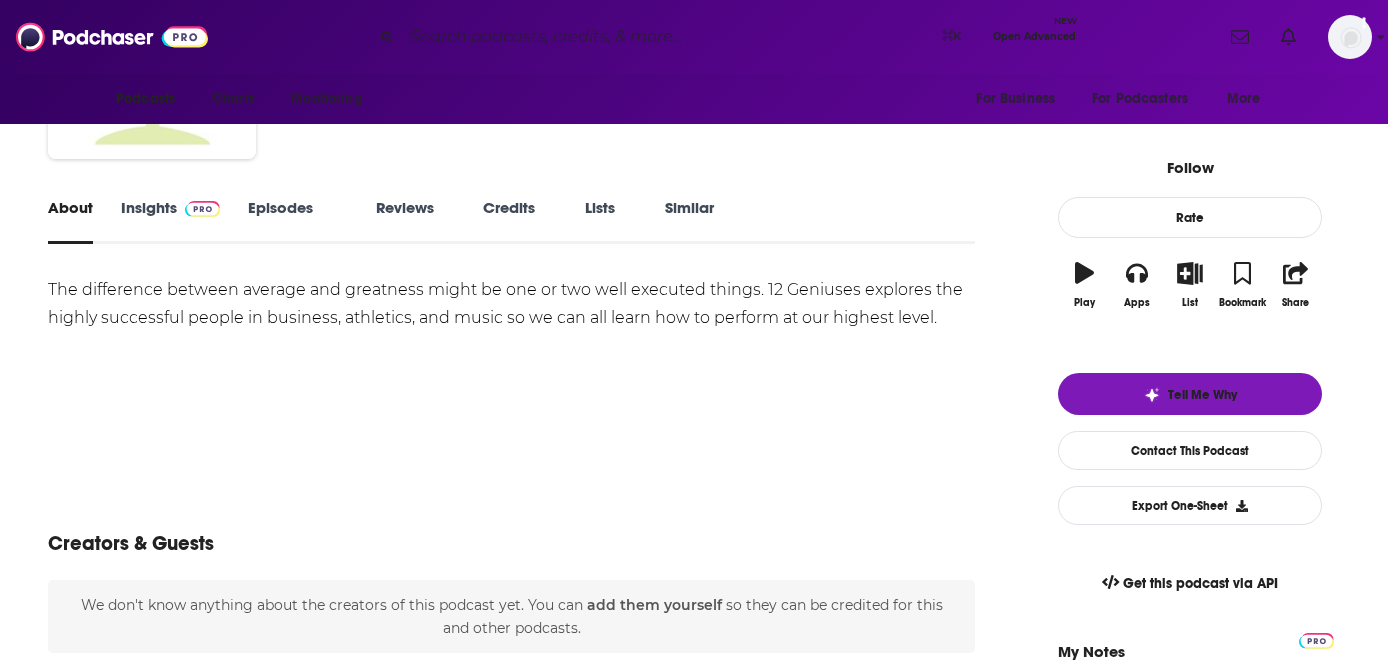 scroll, scrollTop: 0, scrollLeft: 0, axis: both 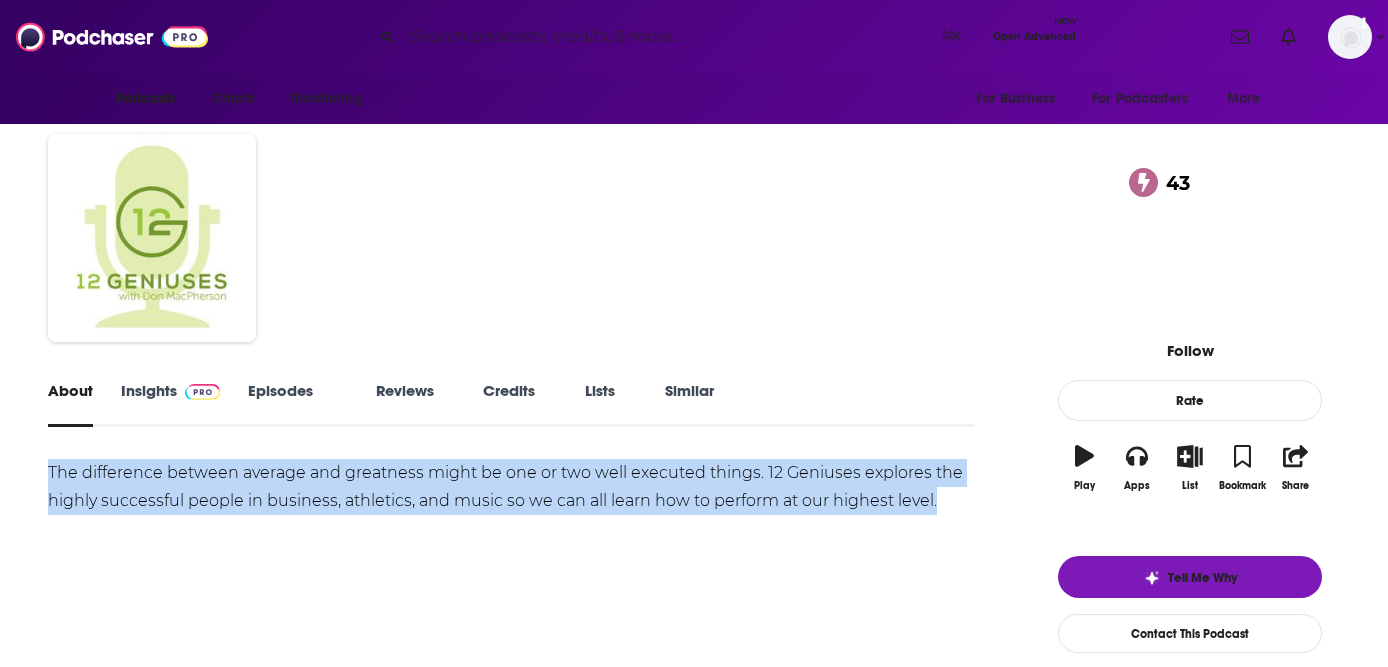drag, startPoint x: 329, startPoint y: 529, endPoint x: 106, endPoint y: 462, distance: 232.8476 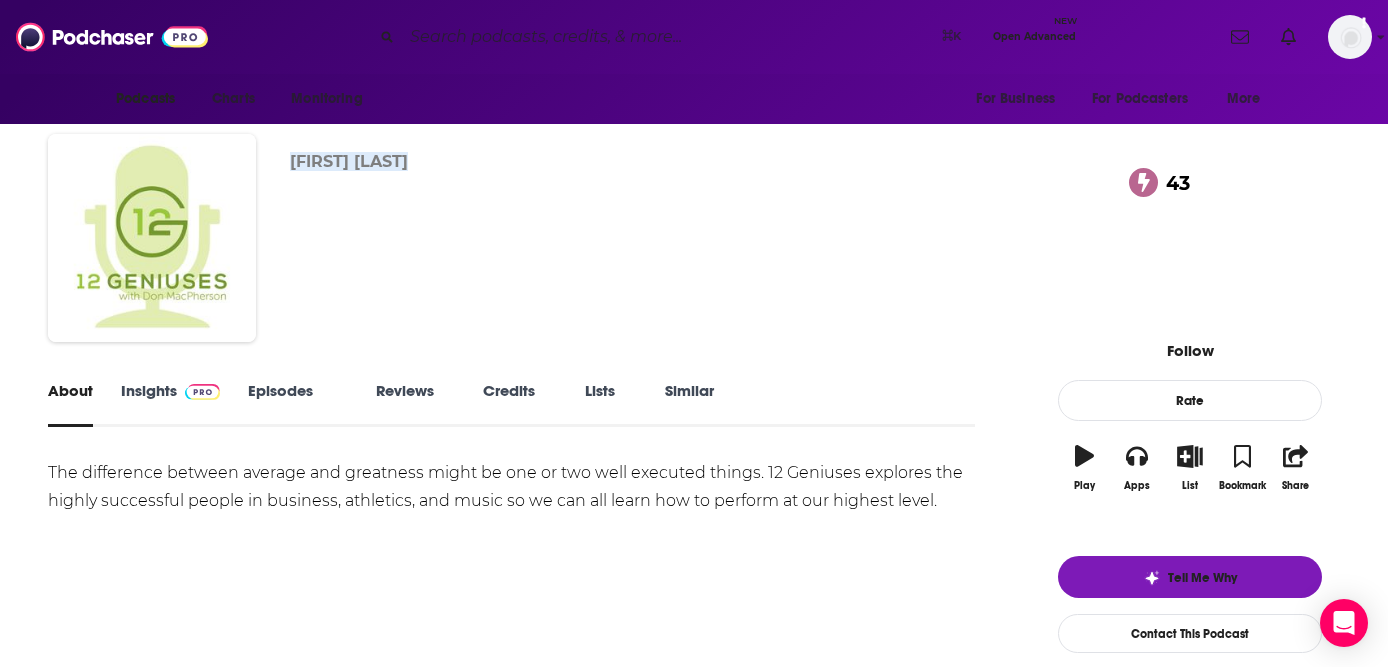 drag, startPoint x: 497, startPoint y: 160, endPoint x: 344, endPoint y: 159, distance: 153.00327 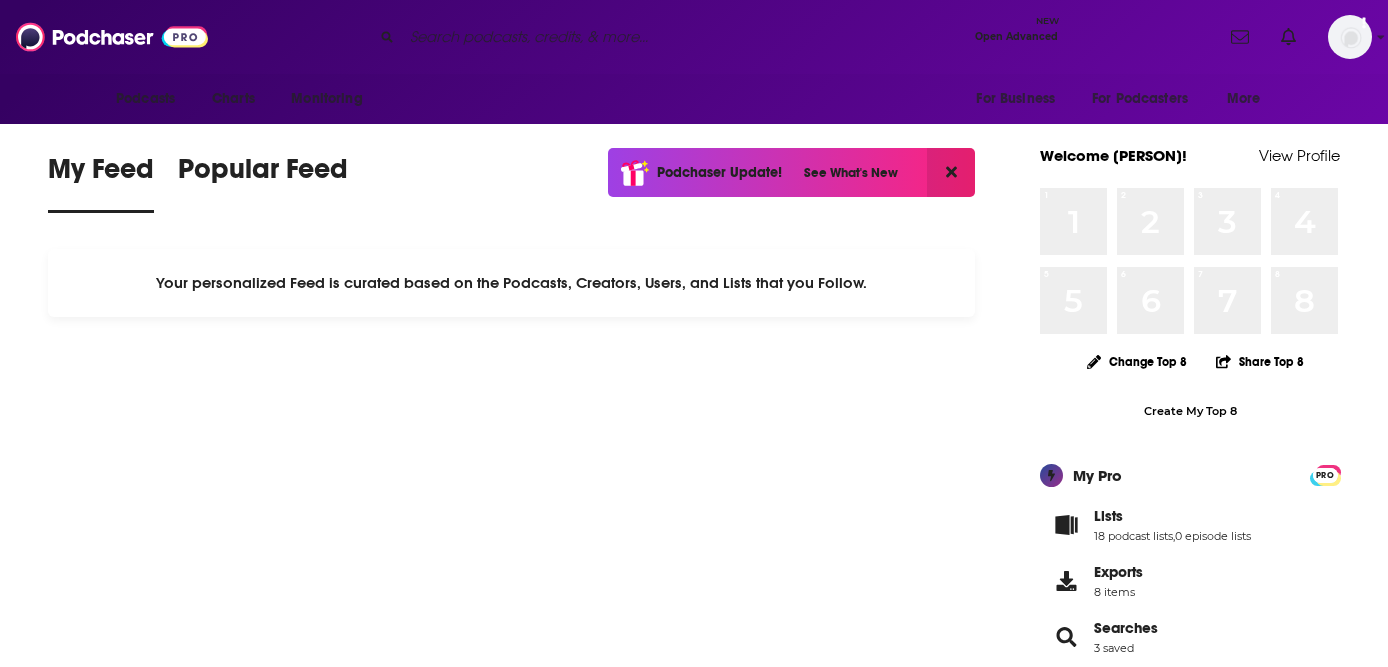scroll, scrollTop: 0, scrollLeft: 0, axis: both 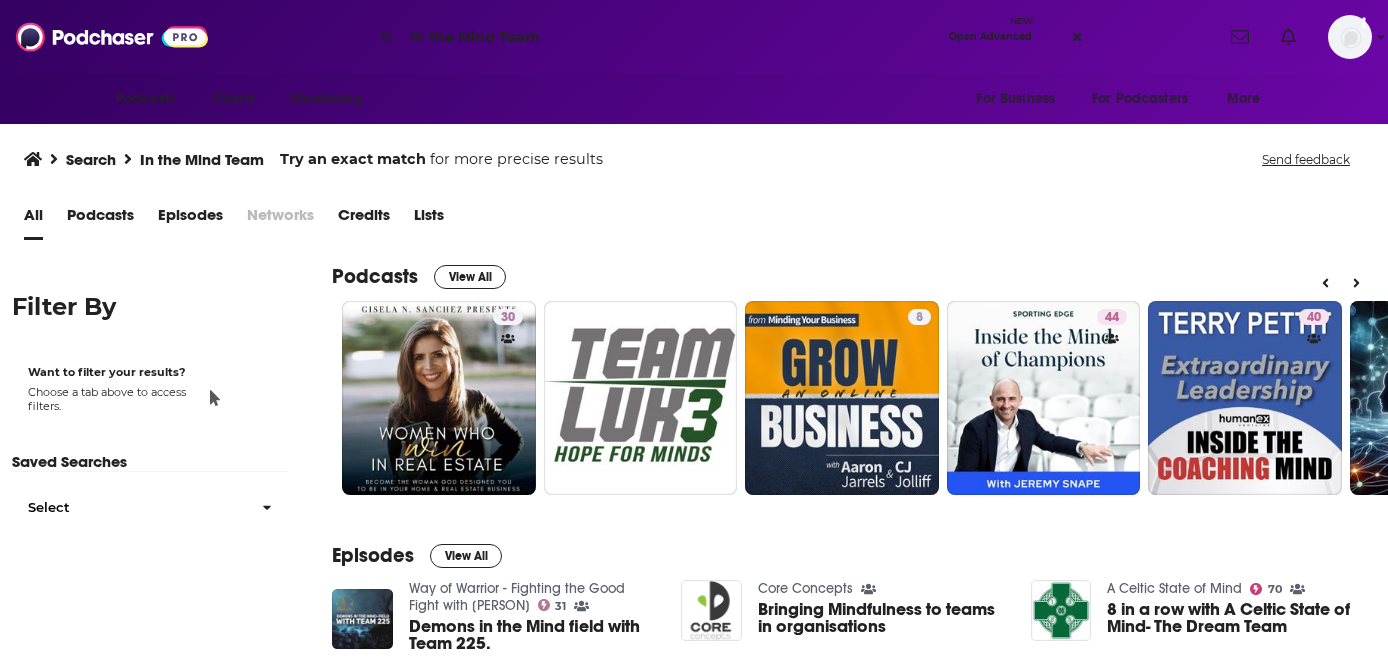 click on "In the Mind Team" at bounding box center [671, 37] 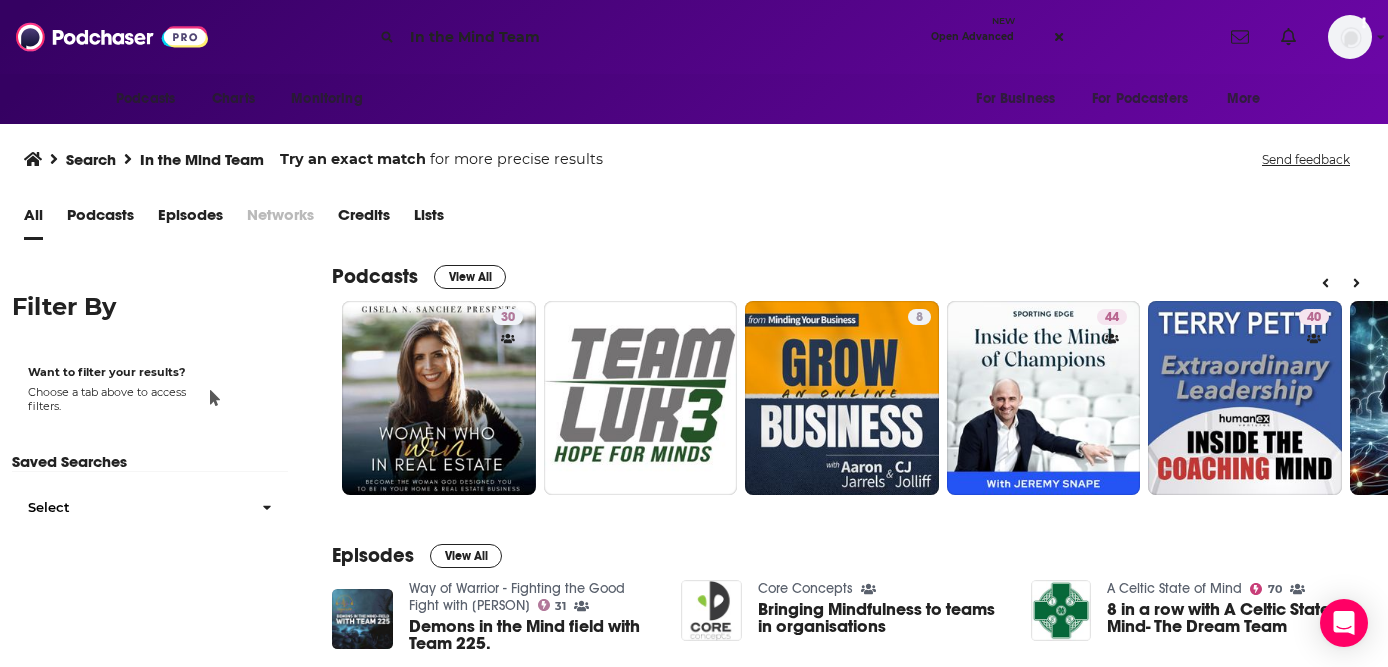 click on "In the Mind Team Open Advanced New" at bounding box center (724, 37) 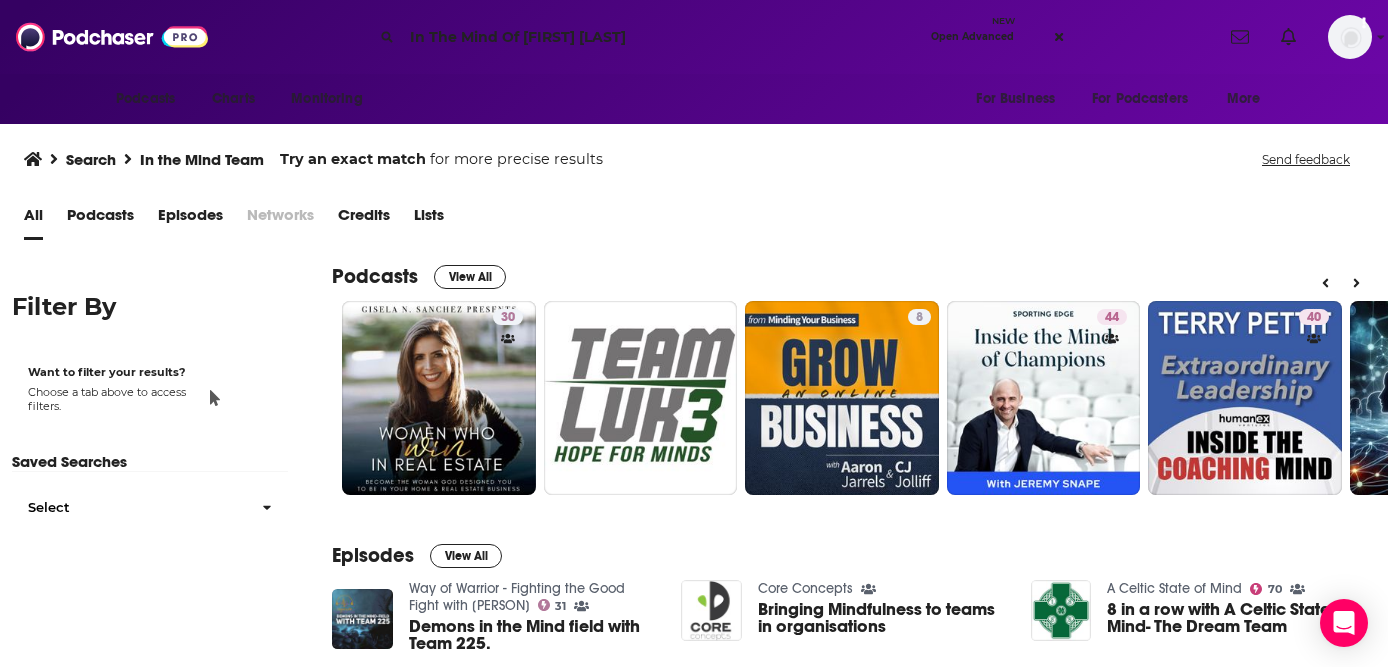type on "In The Mind Of [FIRST] [LAST]" 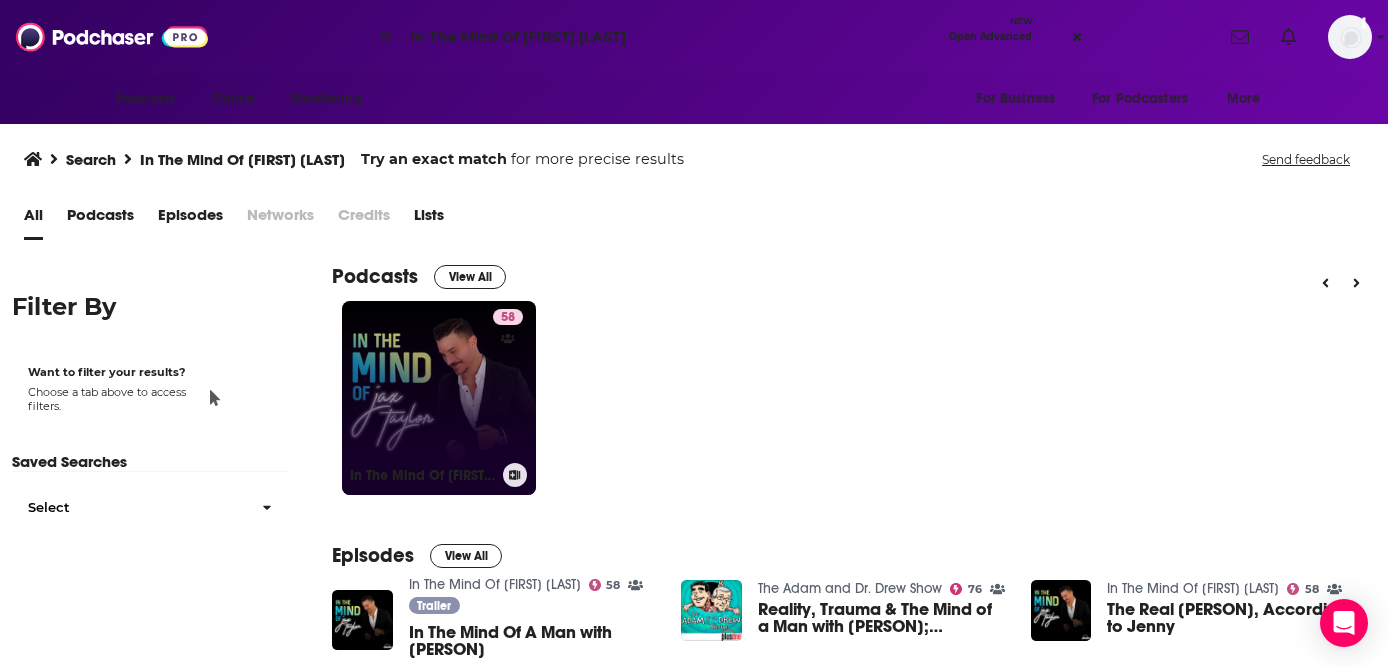 click on "58 In The Mind Of [PERSON]" at bounding box center (439, 398) 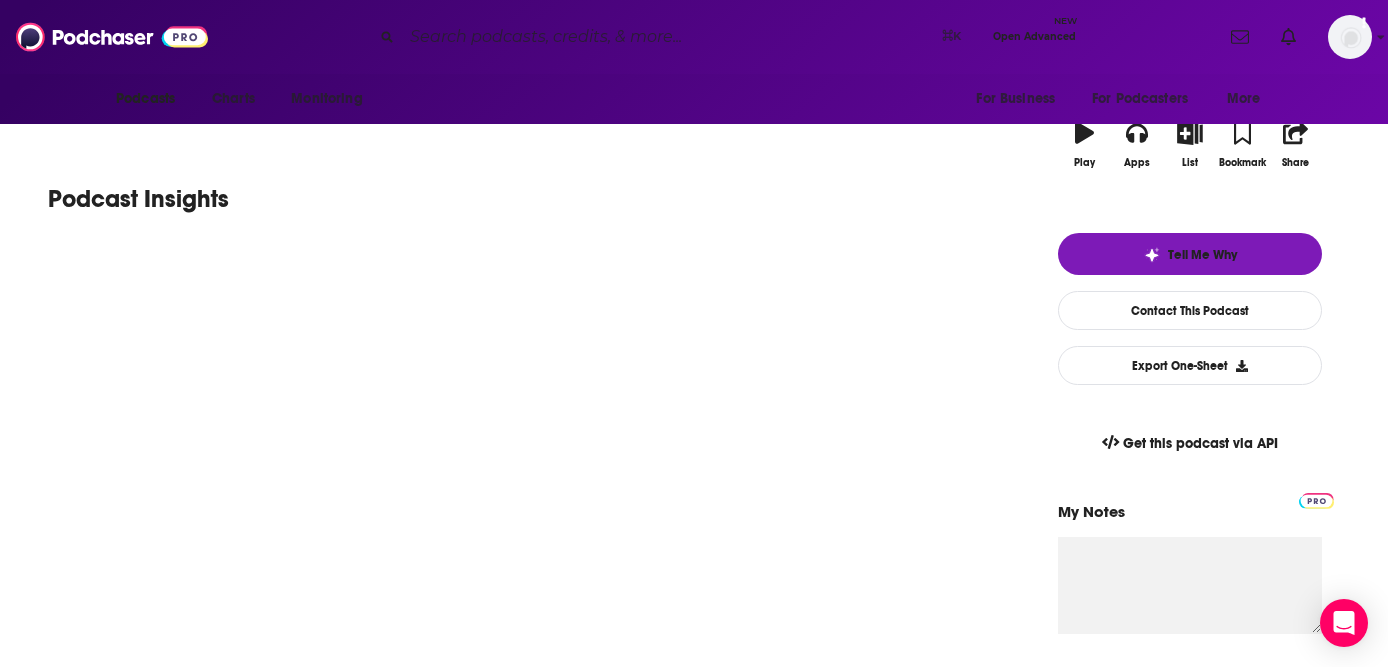 scroll, scrollTop: 328, scrollLeft: 0, axis: vertical 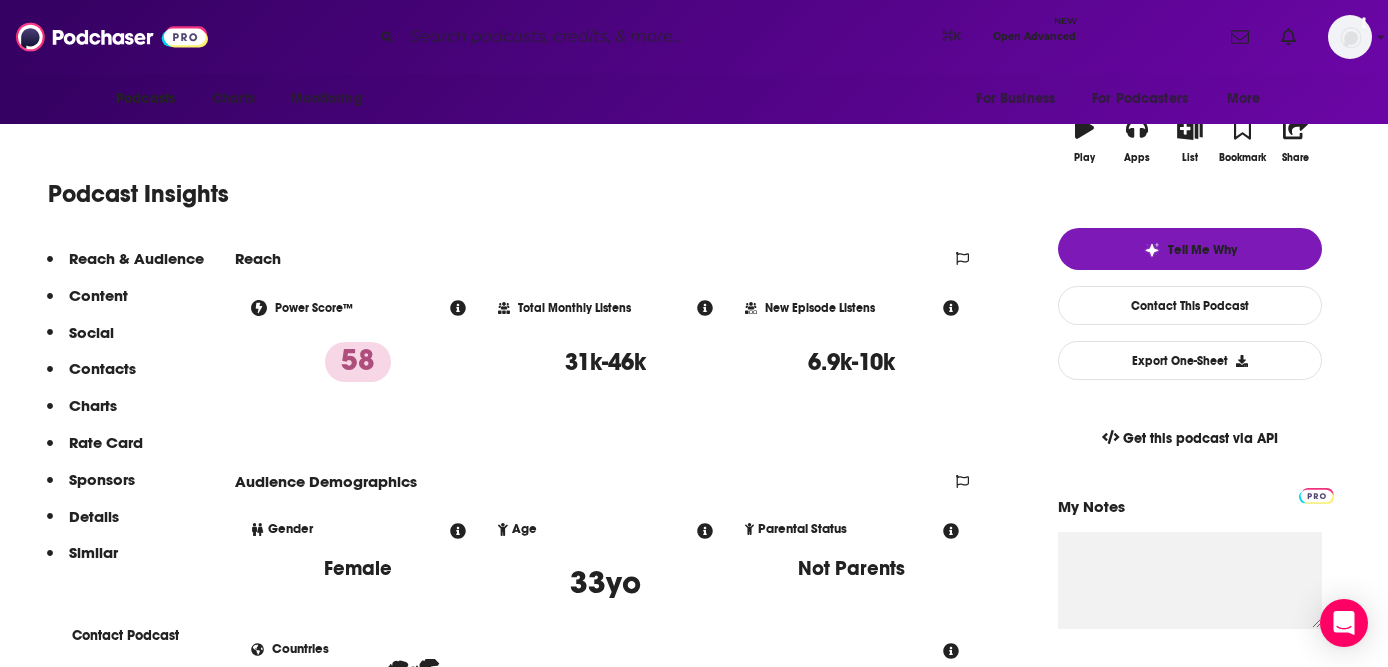 click at bounding box center [668, 37] 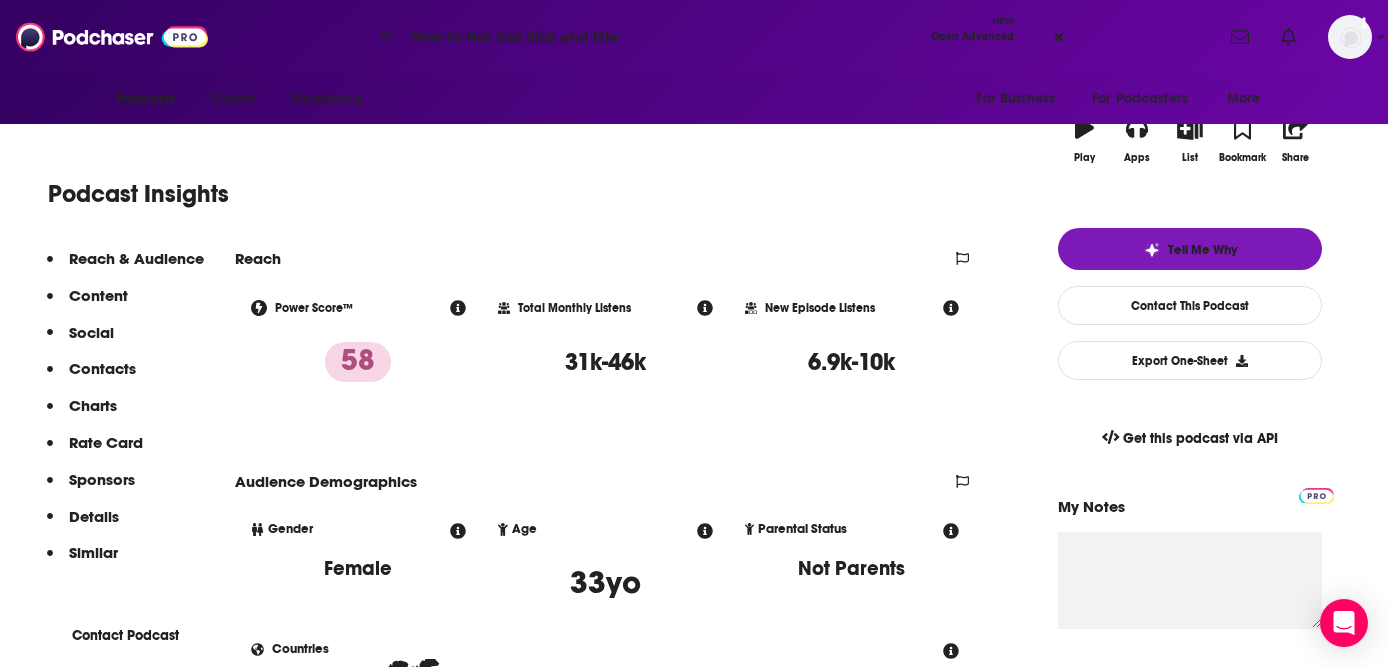 scroll, scrollTop: 0, scrollLeft: 0, axis: both 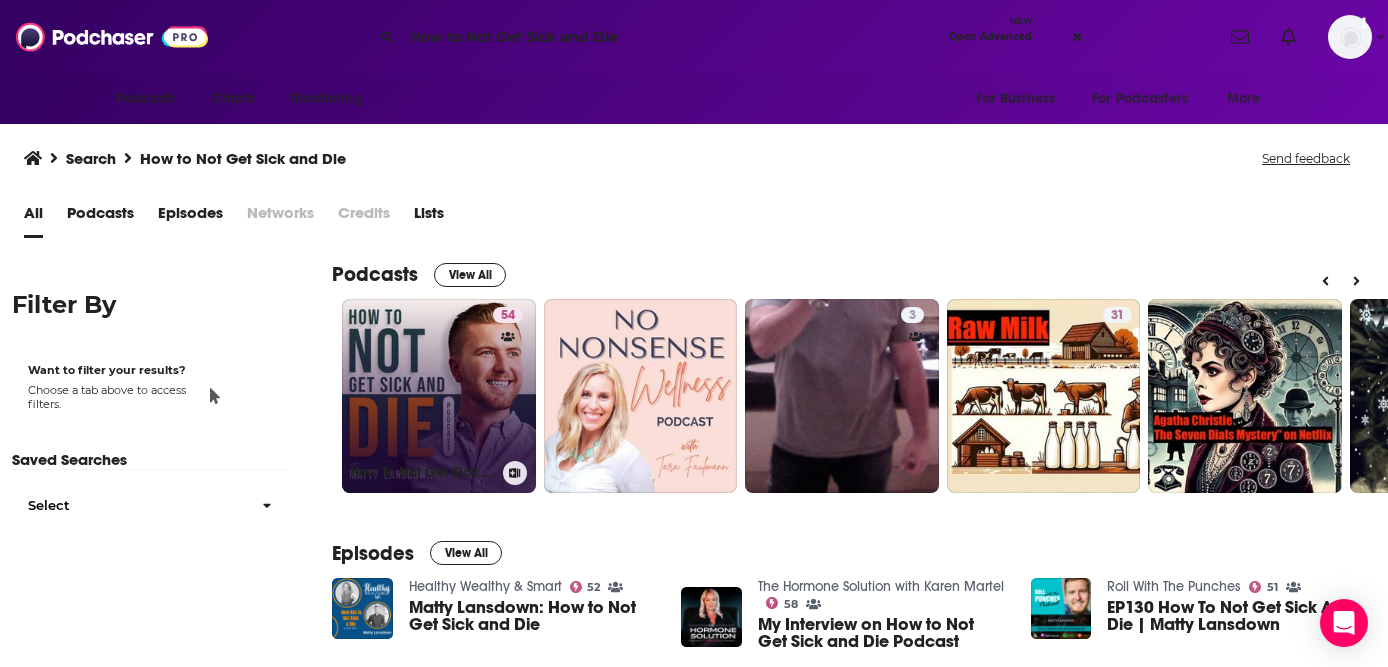 click on "54 How To Not Get Sick And Die" at bounding box center [439, 396] 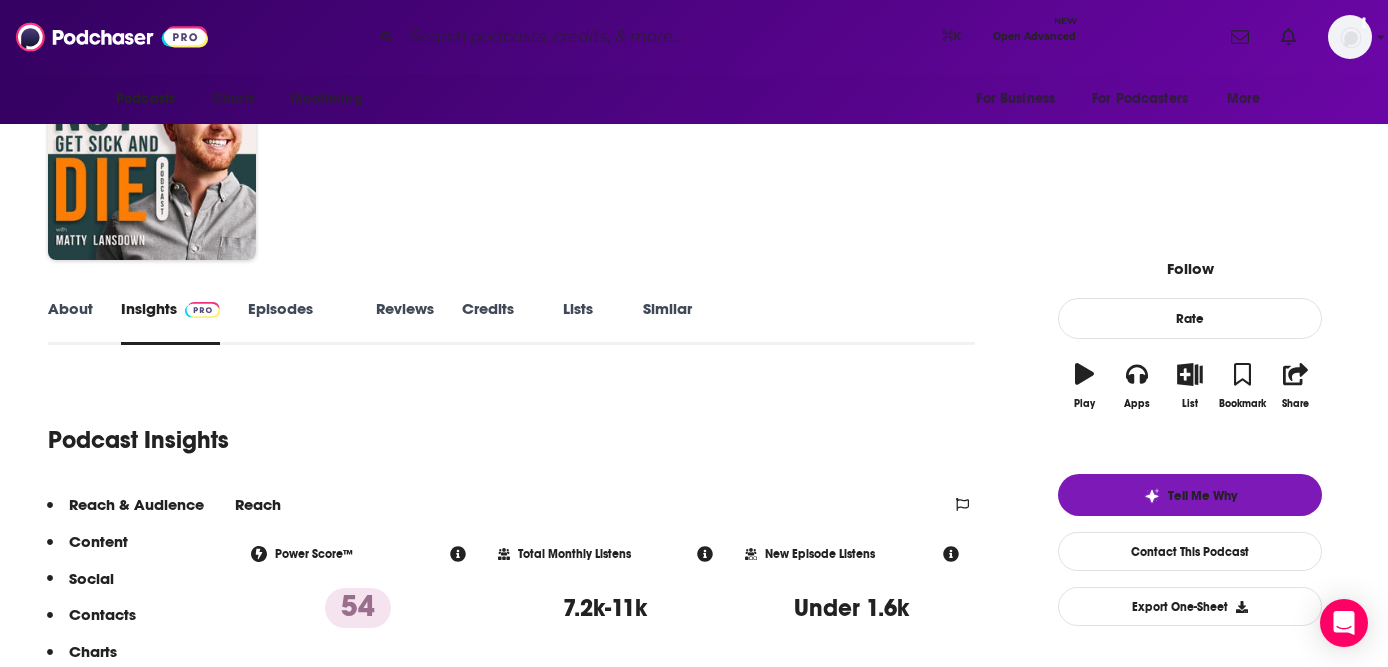 scroll, scrollTop: 81, scrollLeft: 0, axis: vertical 